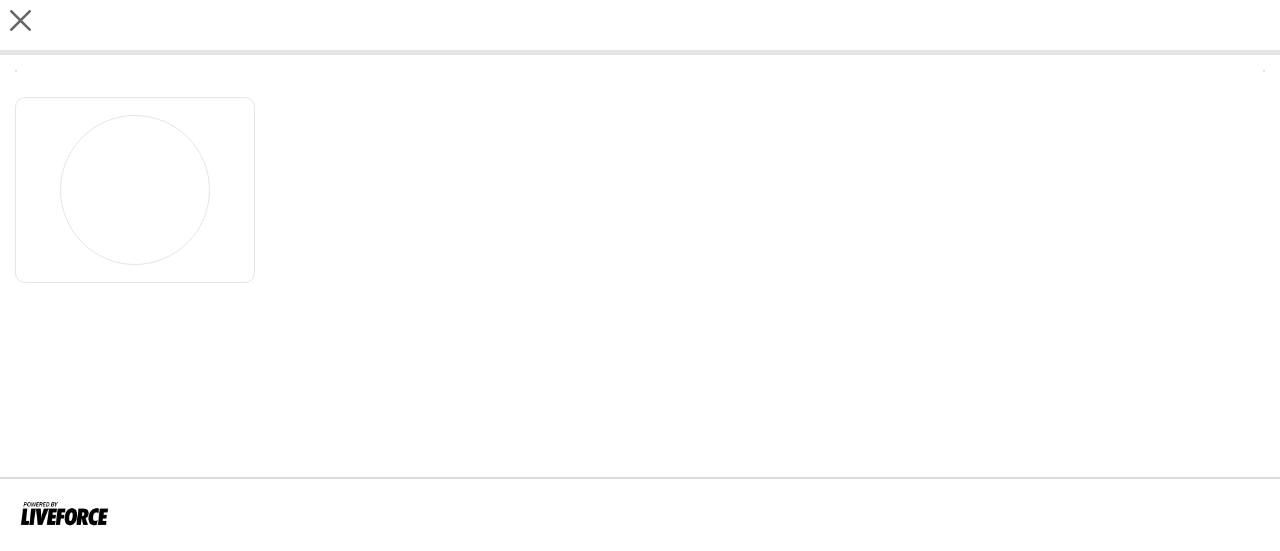 scroll, scrollTop: 0, scrollLeft: 0, axis: both 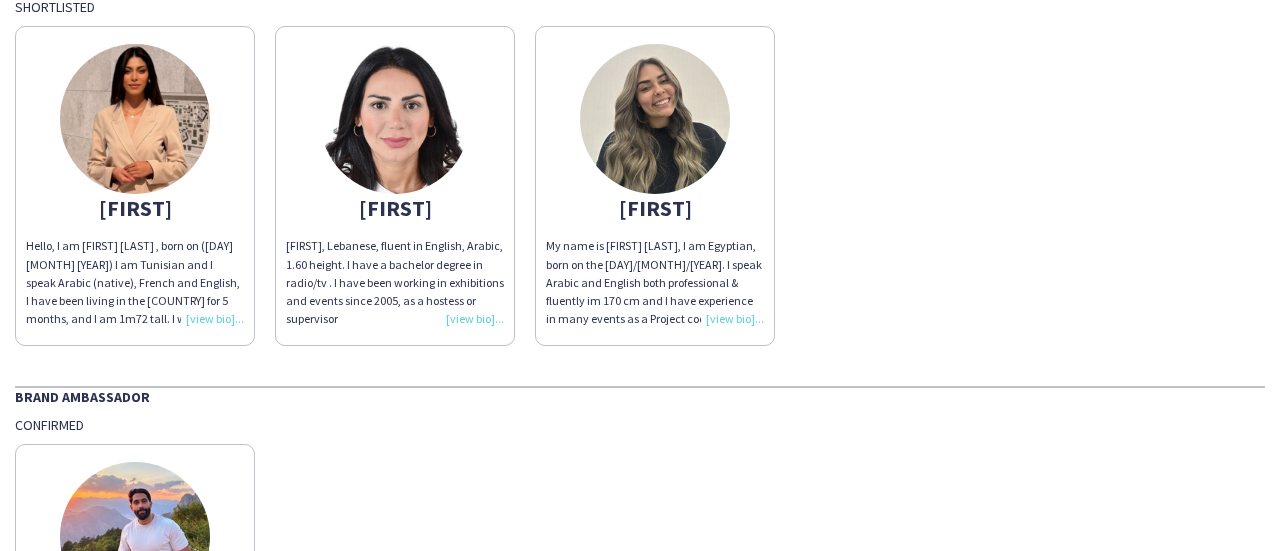 click on "Hello, I am [FIRST] [LAST] , born on ([DAY] [MONTH] [YEAR]) I am Tunisian and I speak Arabic (native), French and English, I have been living in the [COUNTRY] for 5 months, and I am 1m72 tall. I would like to take this opportunity to tell you more about me. I have a very easy and adaptable personality, that can communicate and get along easily with different kind of people and nationalities, I worked with different agencies, I was in COP28 [COUNTRY] Pavilion, ADSC, I do my best to fulfill people’s needs." 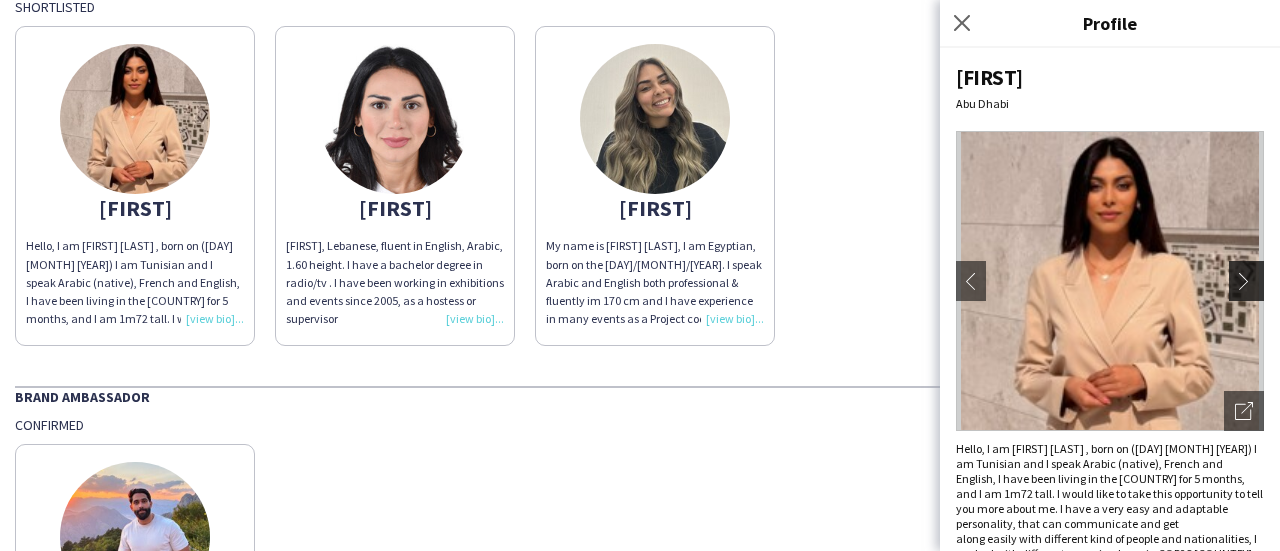 click on "chevron-right" 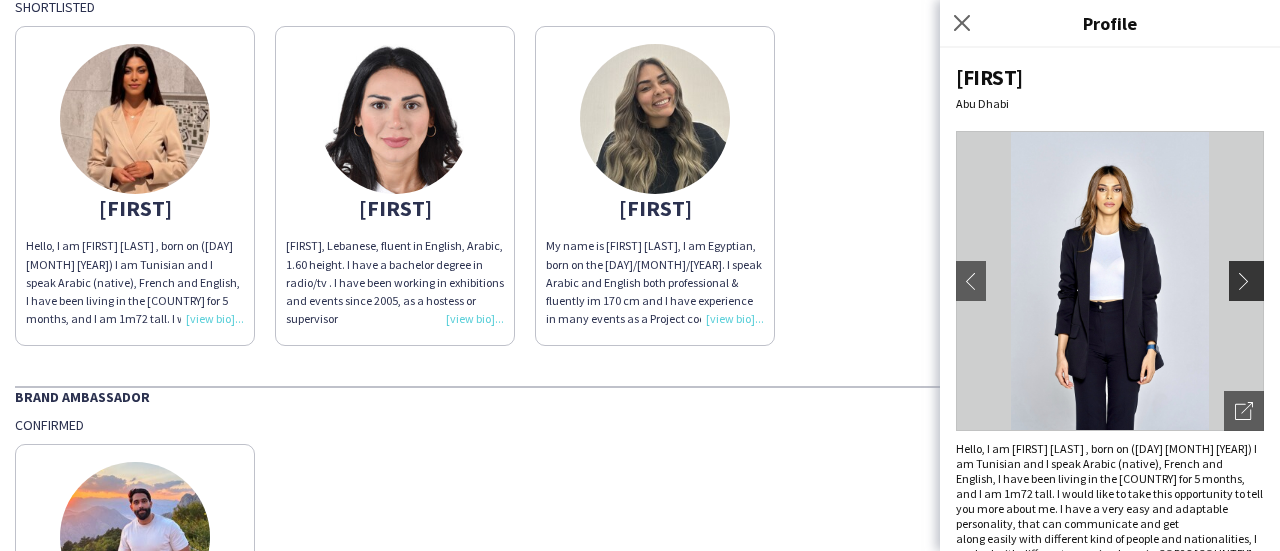 click on "chevron-right" 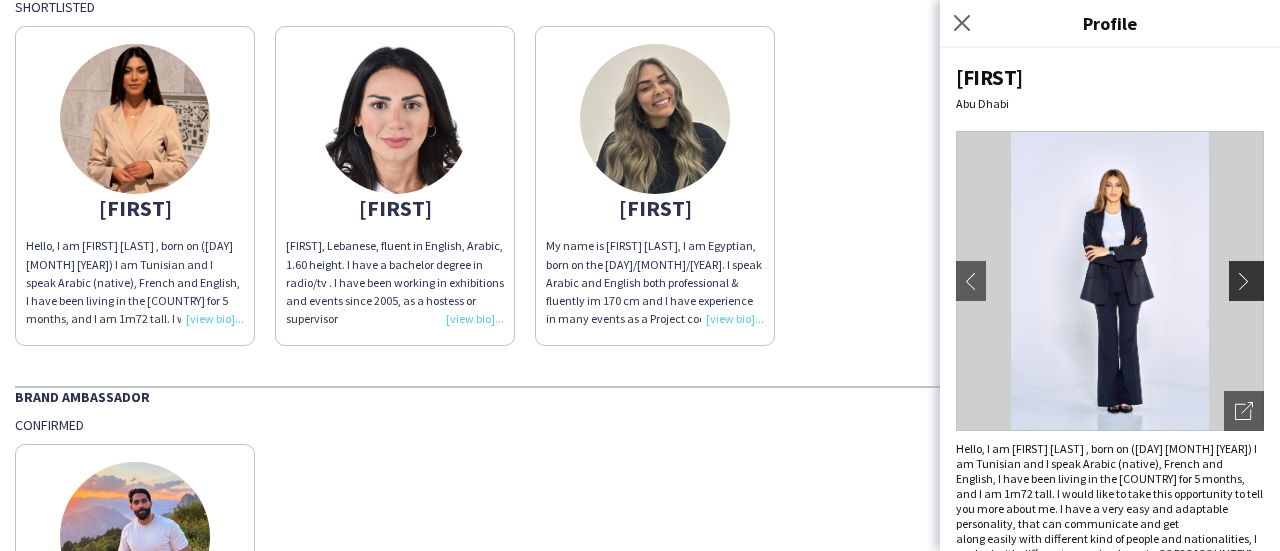click on "chevron-right" 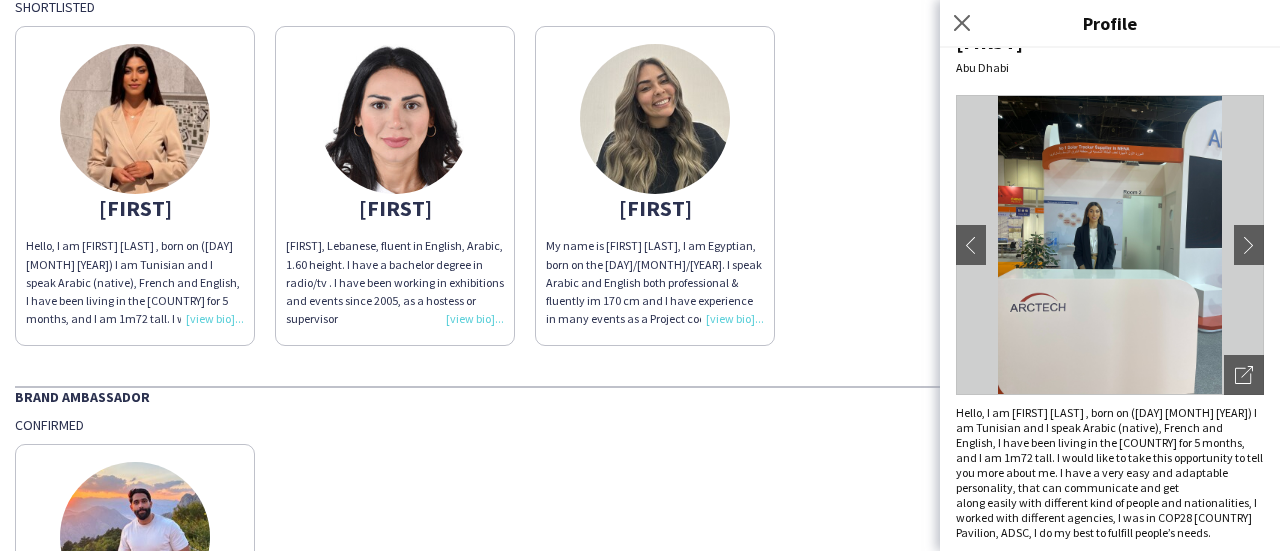 scroll, scrollTop: 56, scrollLeft: 0, axis: vertical 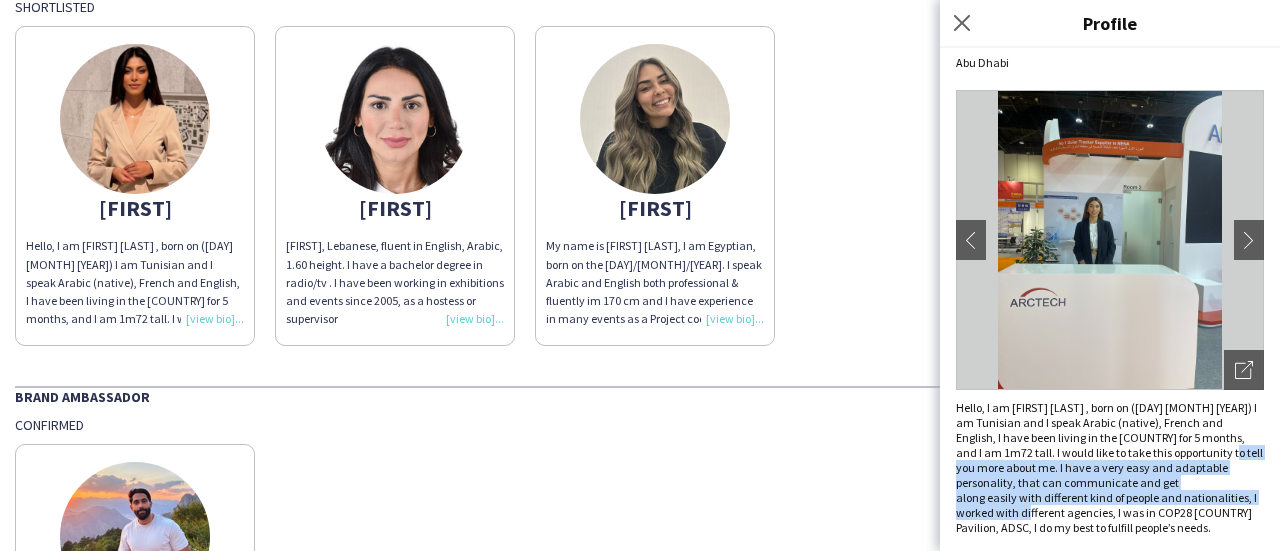drag, startPoint x: 975, startPoint y: 449, endPoint x: 1153, endPoint y: 499, distance: 184.88916 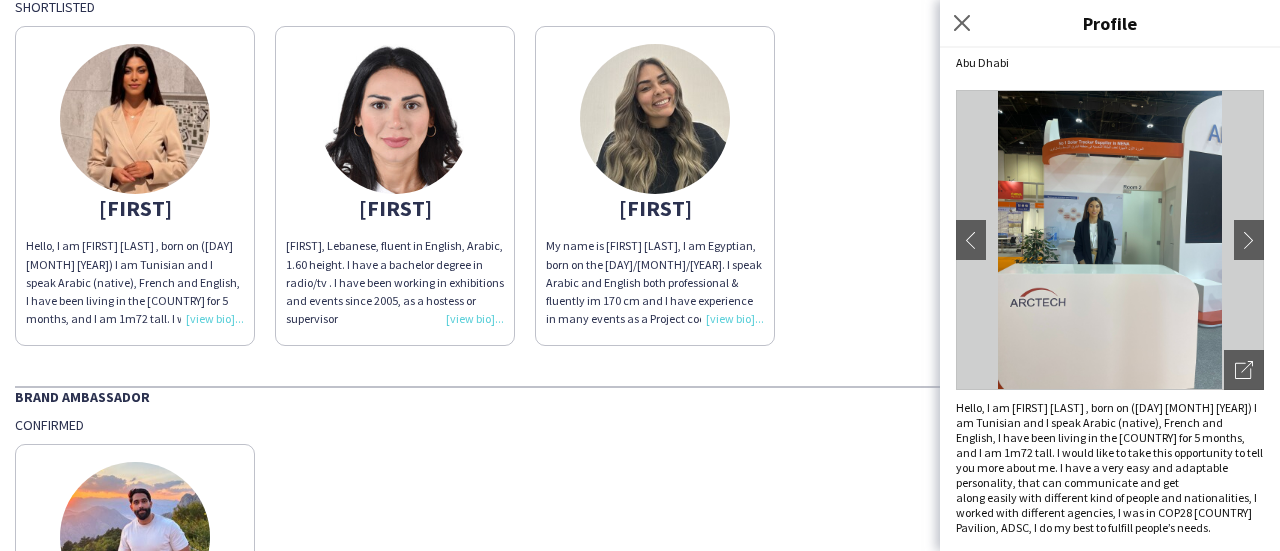 click on "Hello, I am [FIRST] [LAST] , born on ([DAY] [MONTH] [YEAR]) I am Tunisian and I speak Arabic (native), French and English, I have been living in the [COUNTRY] for 5 months, and I am 1m72 tall. I would like to take this opportunity to tell you more about me. I have a very easy and adaptable personality, that can communicate and get along easily with different kind of people and nationalities, I worked with different agencies, I was in COP28 [COUNTRY] Pavilion, ADSC, I do my best to fulfill people’s needs." 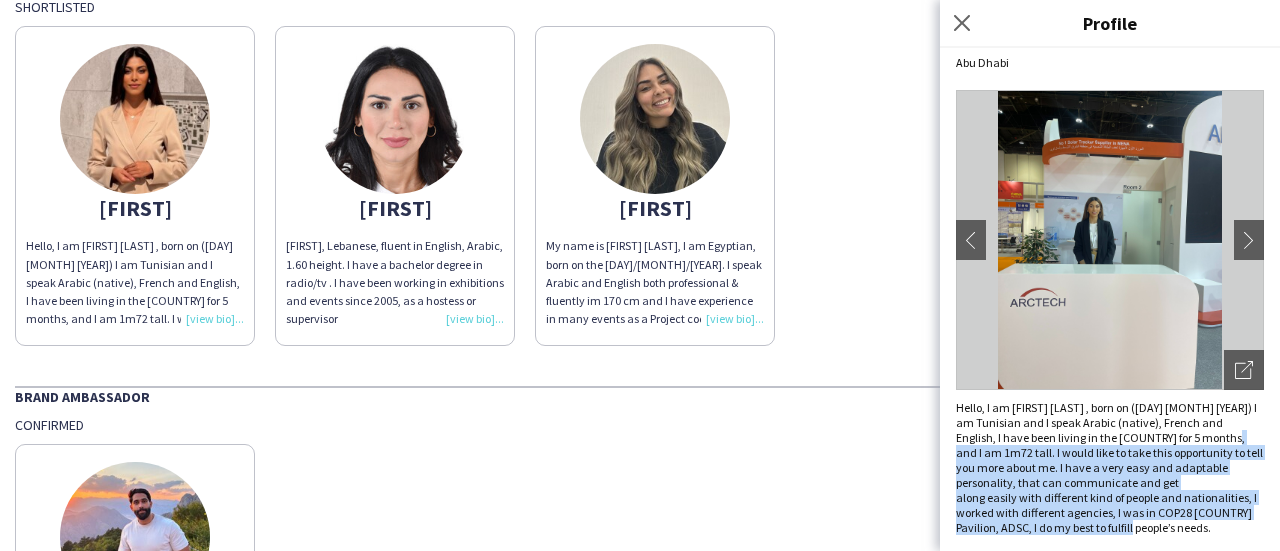 drag, startPoint x: 1089, startPoint y: 524, endPoint x: 972, endPoint y: 431, distance: 149.45903 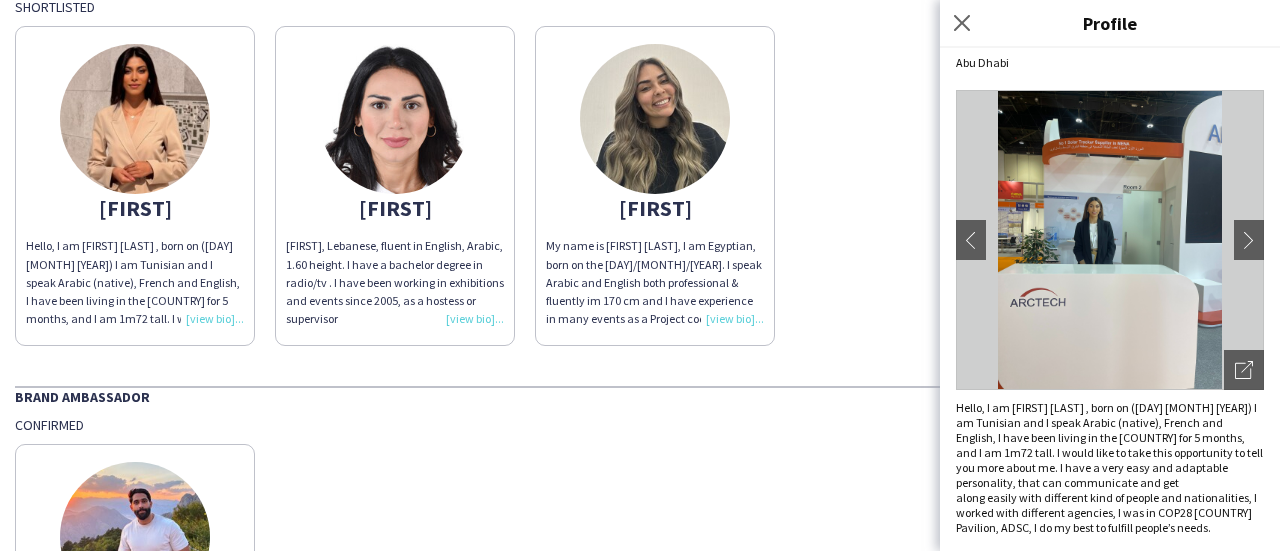 click on "Hello, I am [FIRST] [LAST] , born on ([DAY] [MONTH] [YEAR]) I am Tunisian and I speak Arabic (native), French and English, I have been living in the [COUNTRY] for 5 months, and I am 1m72 tall. I would like to take this opportunity to tell you more about me. I have a very easy and adaptable personality, that can communicate and get along easily with different kind of people and nationalities, I worked with different agencies, I was in COP28 [COUNTRY] Pavilion, ADSC, I do my best to fulfill people’s needs." 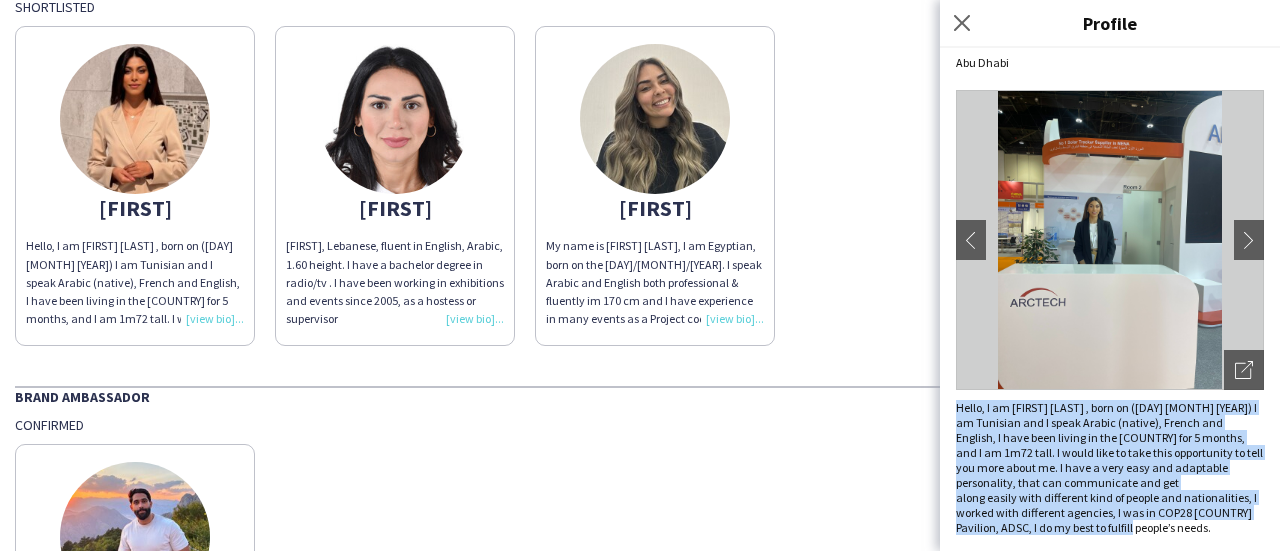 drag, startPoint x: 958, startPoint y: 389, endPoint x: 1118, endPoint y: 522, distance: 208.06009 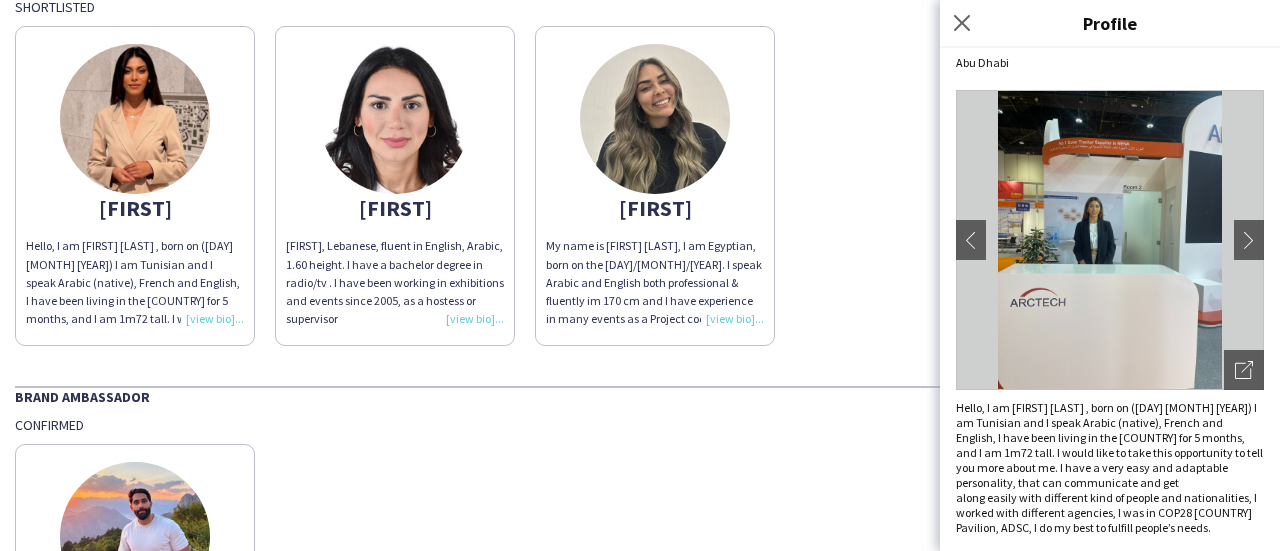 click on "Hello, I am [FIRST] [LAST] , born on ([DAY] [MONTH] [YEAR]) I am Tunisian and I speak Arabic (native), French and English, I have been living in the [COUNTRY] for 5 months, and I am 1m72 tall. I would like to take this opportunity to tell you more about me. I have a very easy and adaptable personality, that can communicate and get along easily with different kind of people and nationalities, I worked with different agencies, I was in COP28 [COUNTRY] Pavilion, ADSC, I do my best to fulfill people’s needs." 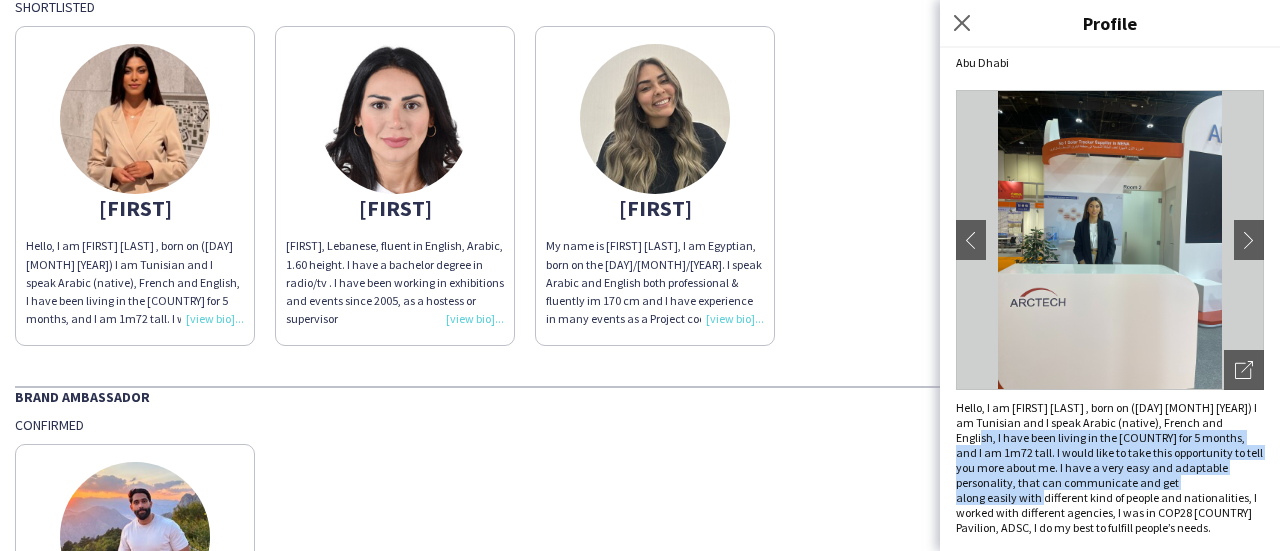 drag, startPoint x: 997, startPoint y: 425, endPoint x: 1087, endPoint y: 483, distance: 107.07007 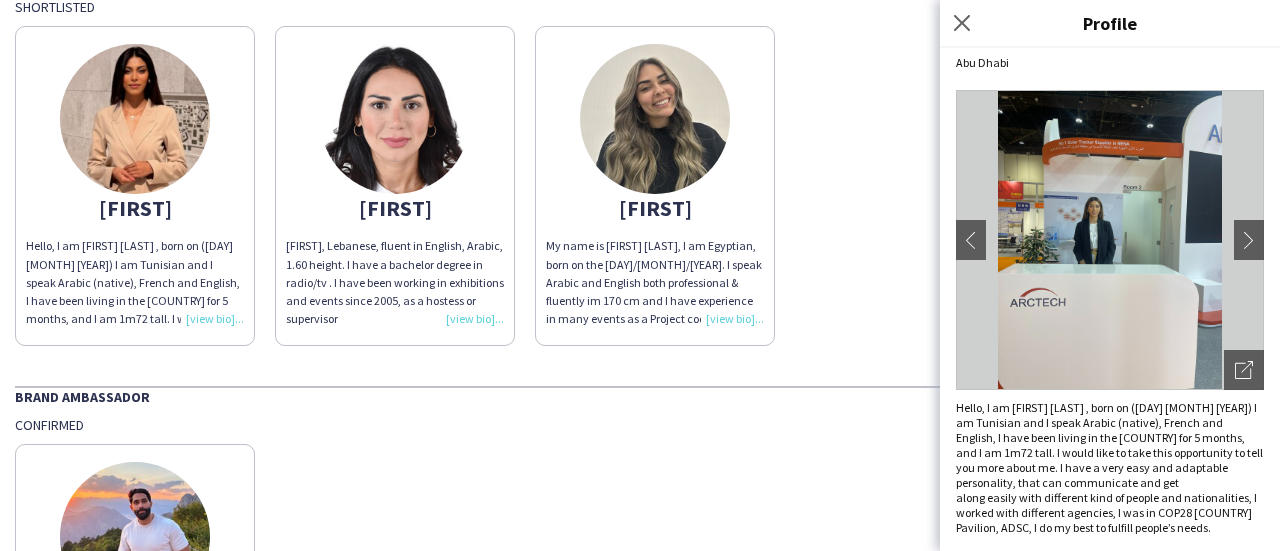drag, startPoint x: 1036, startPoint y: 459, endPoint x: 1148, endPoint y: 474, distance: 113 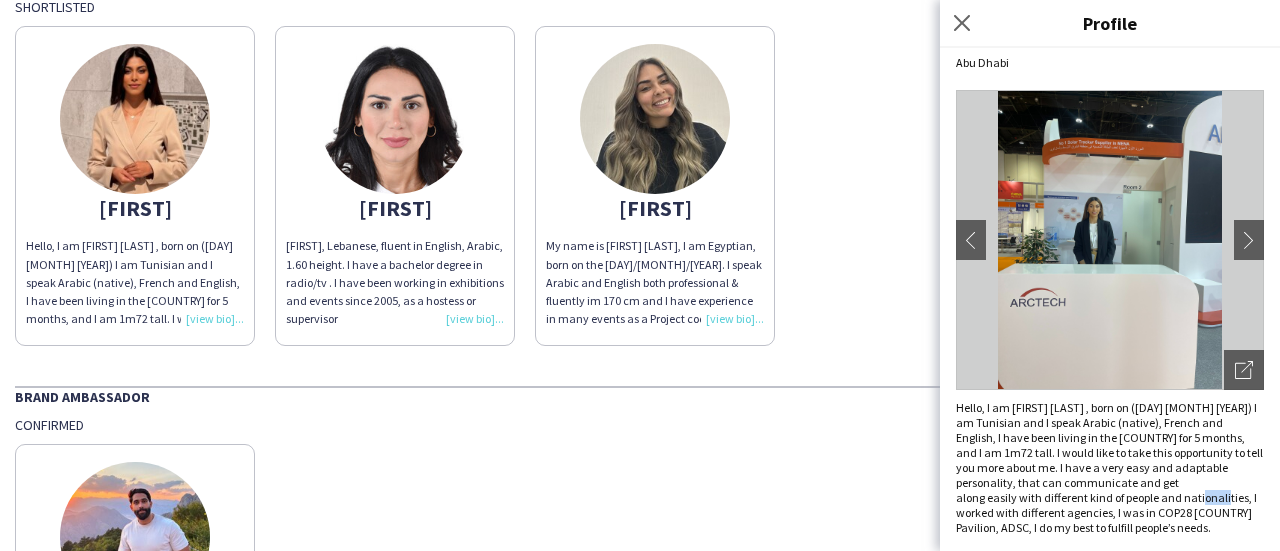 drag, startPoint x: 1023, startPoint y: 495, endPoint x: 1044, endPoint y: 497, distance: 21.095022 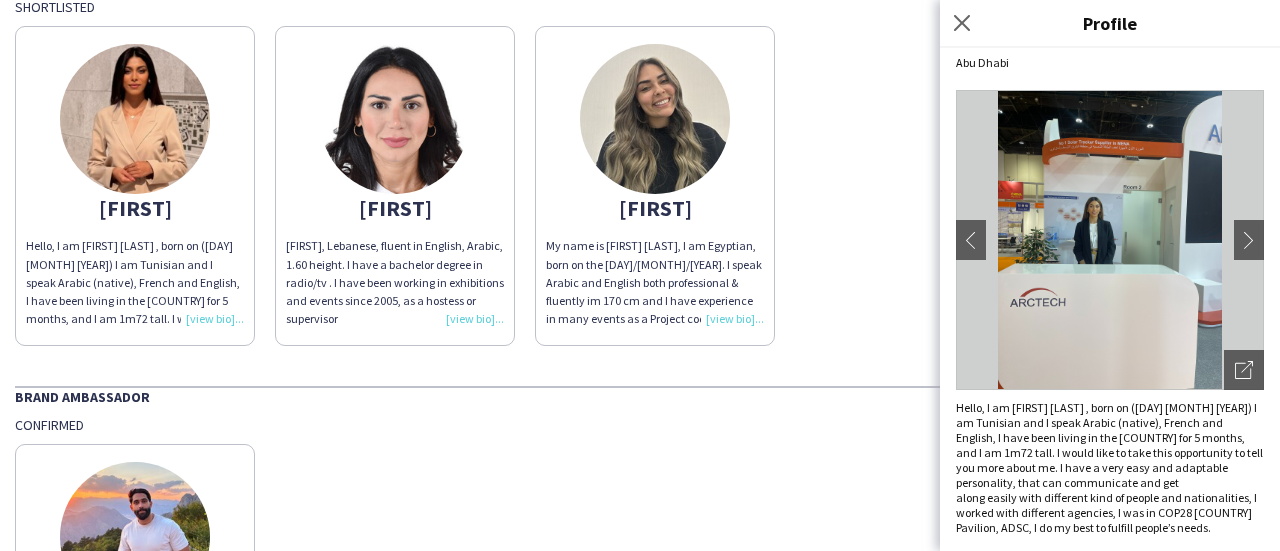 click on "Hello, I am [FIRST] [LAST] , born on ([DAY] [MONTH] [YEAR]) I am Tunisian and I speak Arabic (native), French and English, I have been living in the [COUNTRY] for 5 months, and I am 1m72 tall. I would like to take this opportunity to tell you more about me. I have a very easy and adaptable personality, that can communicate and get along easily with different kind of people and nationalities, I worked with different agencies, I was in COP28 [COUNTRY] Pavilion, ADSC, I do my best to fulfill people’s needs." 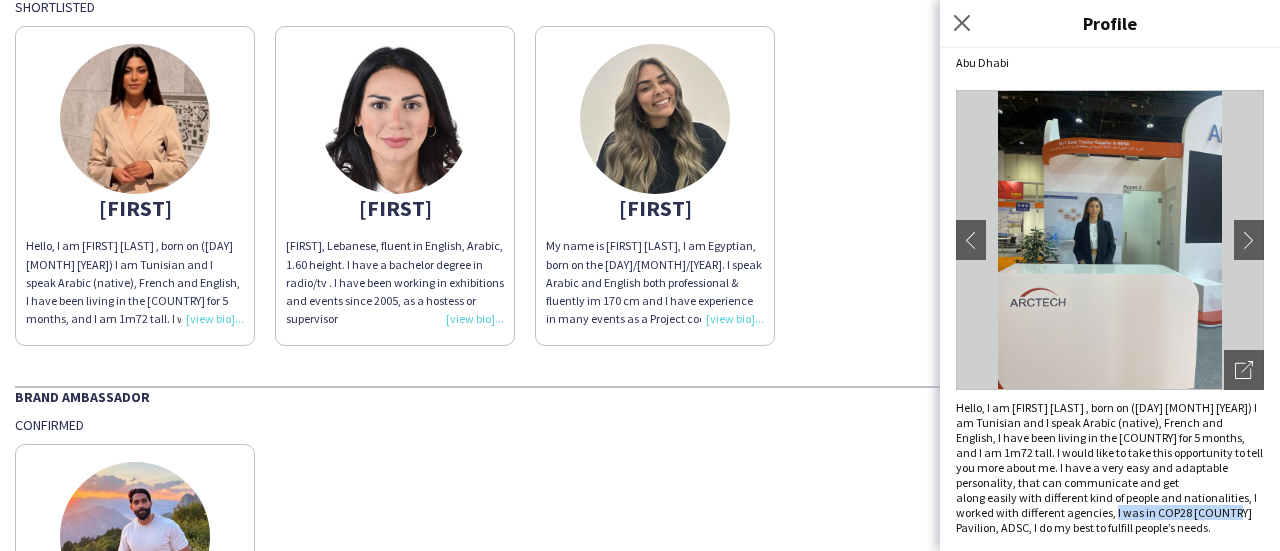 drag, startPoint x: 963, startPoint y: 517, endPoint x: 1077, endPoint y: 506, distance: 114.52947 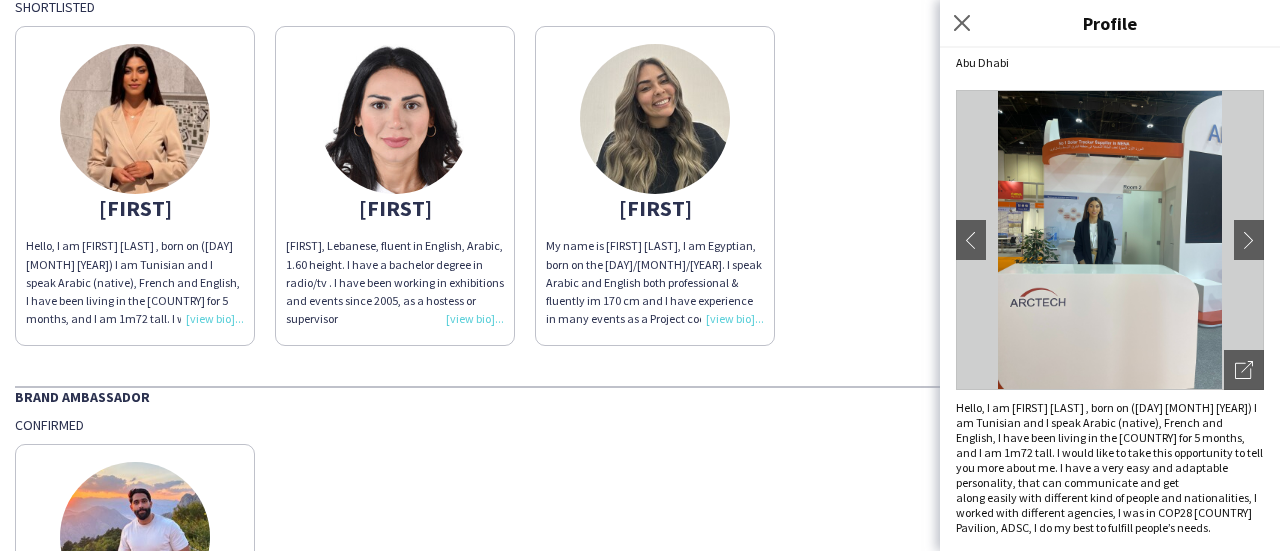 click on "Hello, I am [FIRST] [LAST] , born on ([DAY] [MONTH] [YEAR]) I am Tunisian and I speak Arabic (native), French and English, I have been living in the [COUNTRY] for 5 months, and I am 1m72 tall. I would like to take this opportunity to tell you more about me. I have a very easy and adaptable personality, that can communicate and get along easily with different kind of people and nationalities, I worked with different agencies, I was in COP28 [COUNTRY] Pavilion, ADSC, I do my best to fulfill people’s needs." 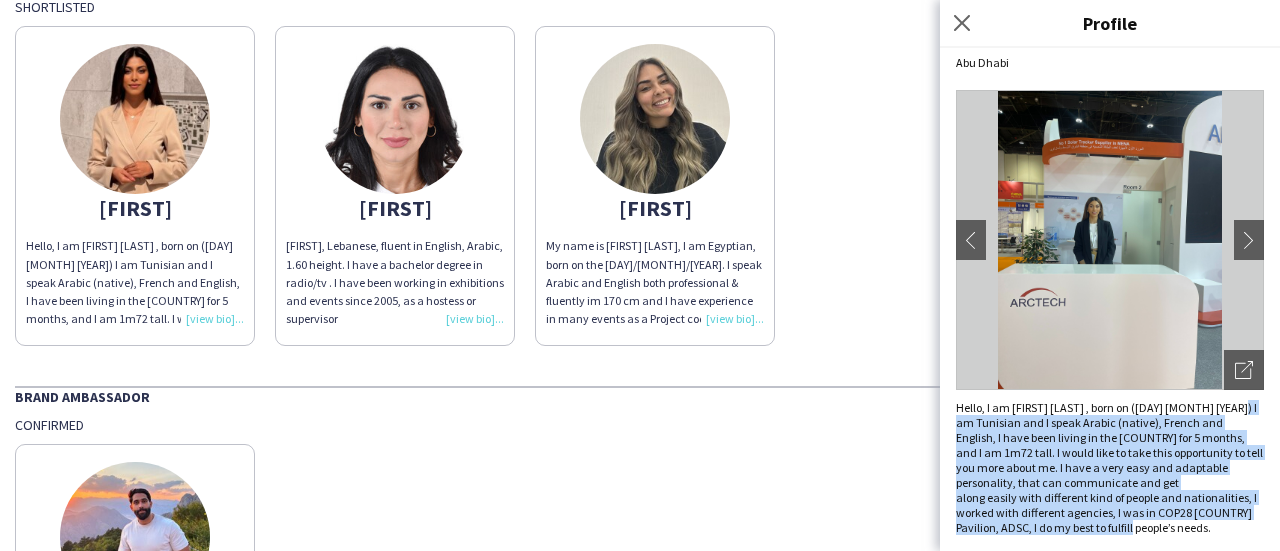 drag, startPoint x: 1077, startPoint y: 527, endPoint x: 952, endPoint y: 397, distance: 180.3469 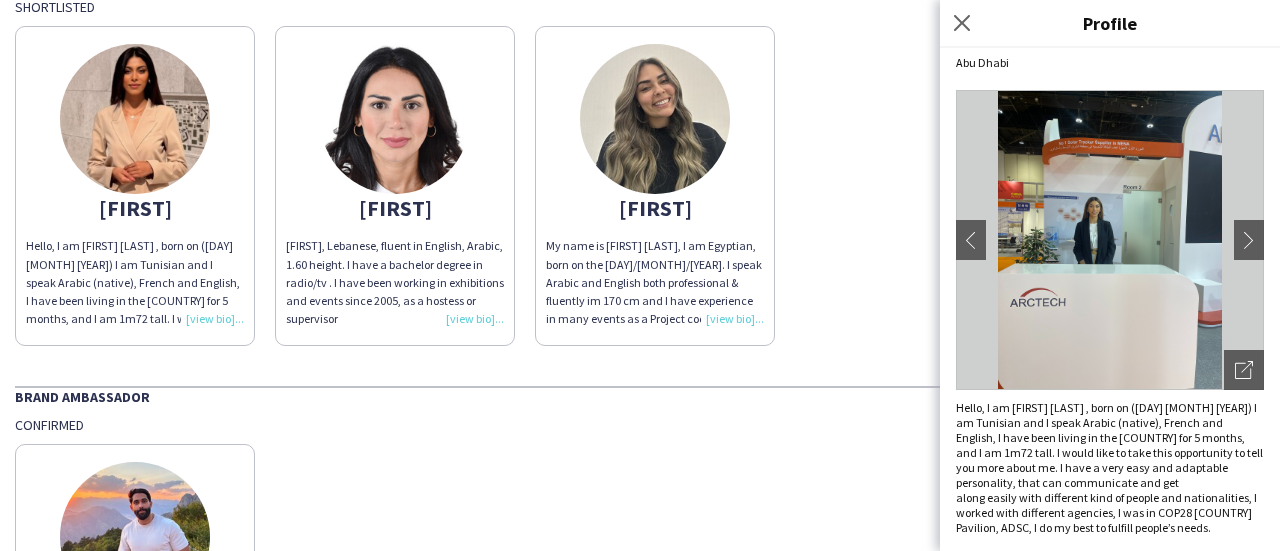 click on "[FIRST]
I’m [FIRST] [LAST], mechanical engineer, rise and born in [COUNTRY], my height is 1.83m.
I have been presented many huge events and conferences and worked as supervisor with ITUWRC Dxb live, Al Dar properties, GAED, Eagle Hills and NYU-AD, and worked as Host on Boat Show, WCAworld, Middle East Investors Conference, FAB bank, LOUVRE Museum, MUBADLA and Wolfs club, also worked as sales promoter with F1, Al-Futtaim BYD, Volvo and Dior." 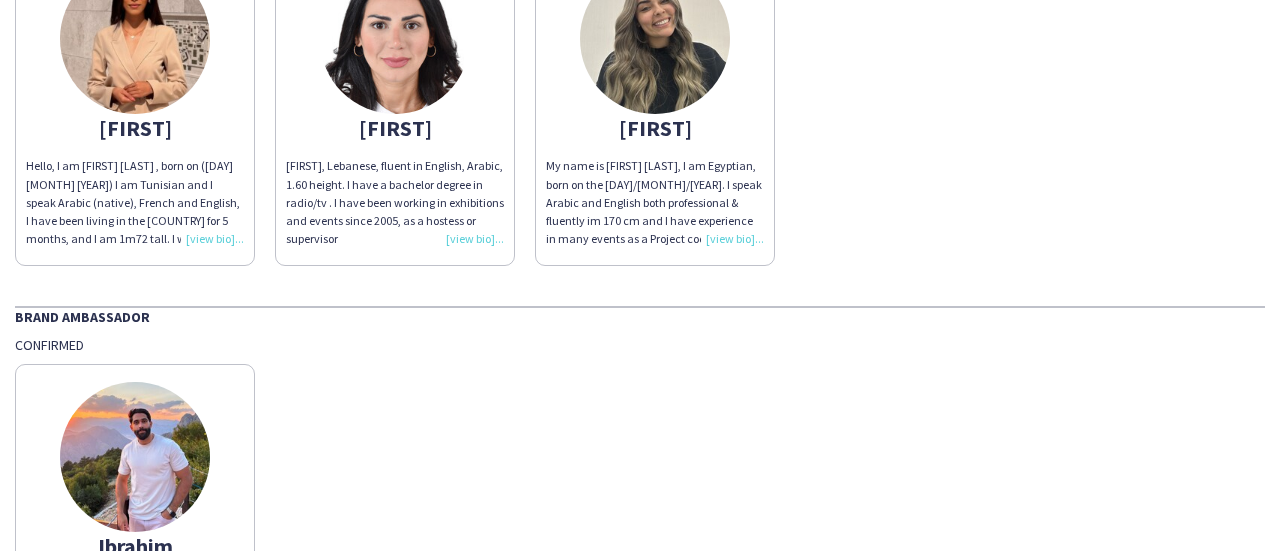 scroll, scrollTop: 400, scrollLeft: 0, axis: vertical 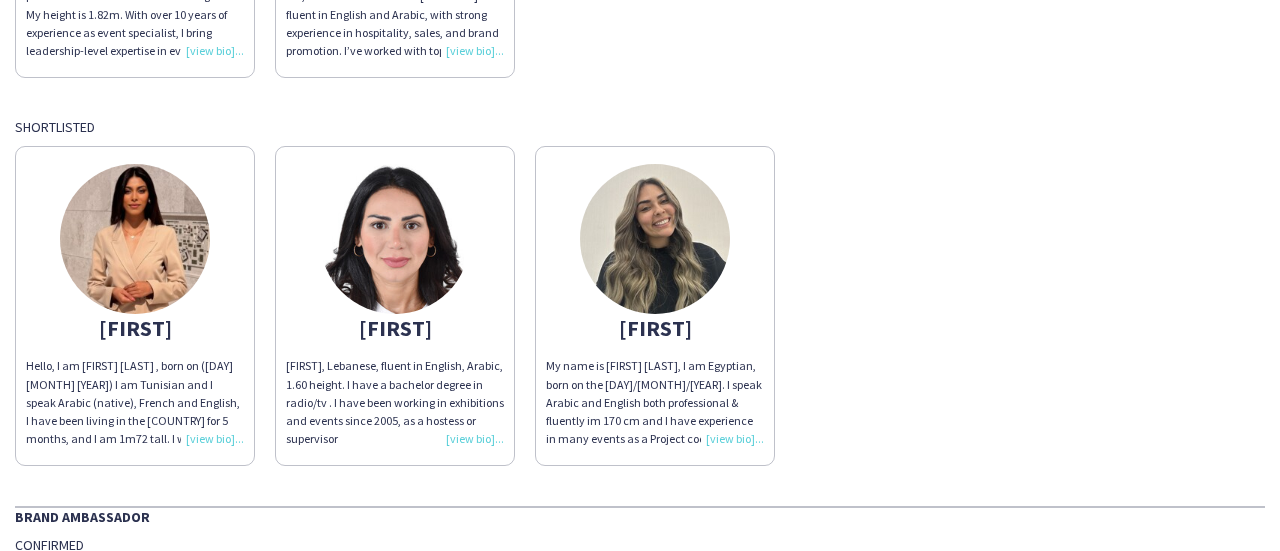 click on "Hello, I am [FIRST] [LAST] , born on ([DAY] [MONTH] [YEAR]) I am Tunisian and I speak Arabic (native), French and English, I have been living in the [COUNTRY] for 5 months, and I am 1m72 tall. I would like to take this opportunity to tell you more about me. I have a very easy and adaptable personality, that can communicate and get along easily with different kind of people and nationalities, I worked with different agencies, I was in COP28 [COUNTRY] Pavilion, ADSC, I do my best to fulfill people’s needs." 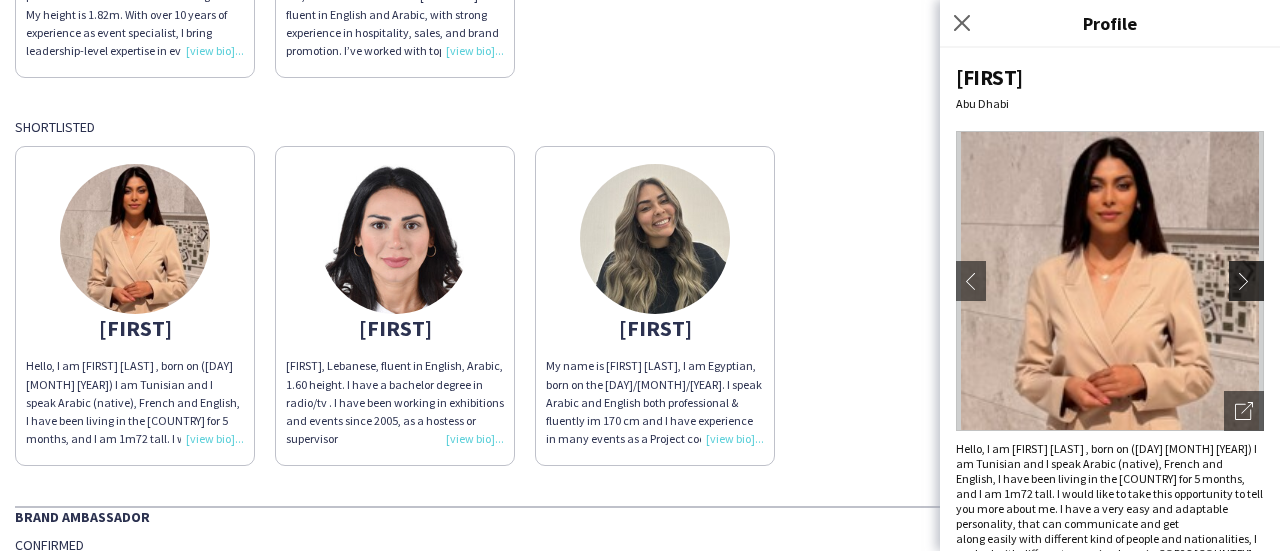 click on "chevron-right" 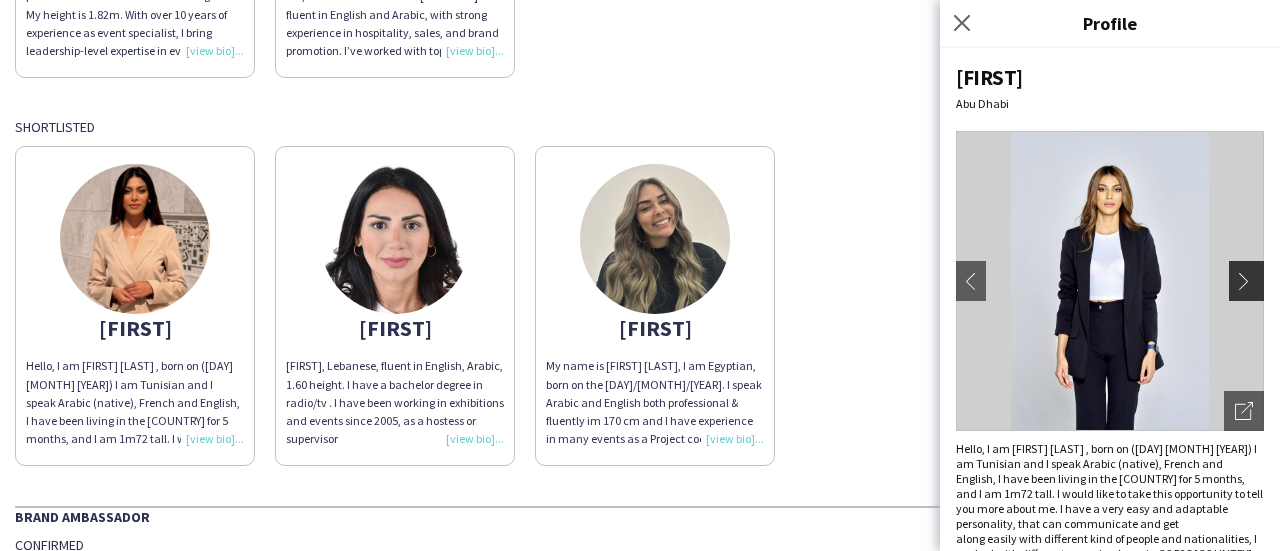click on "chevron-right" 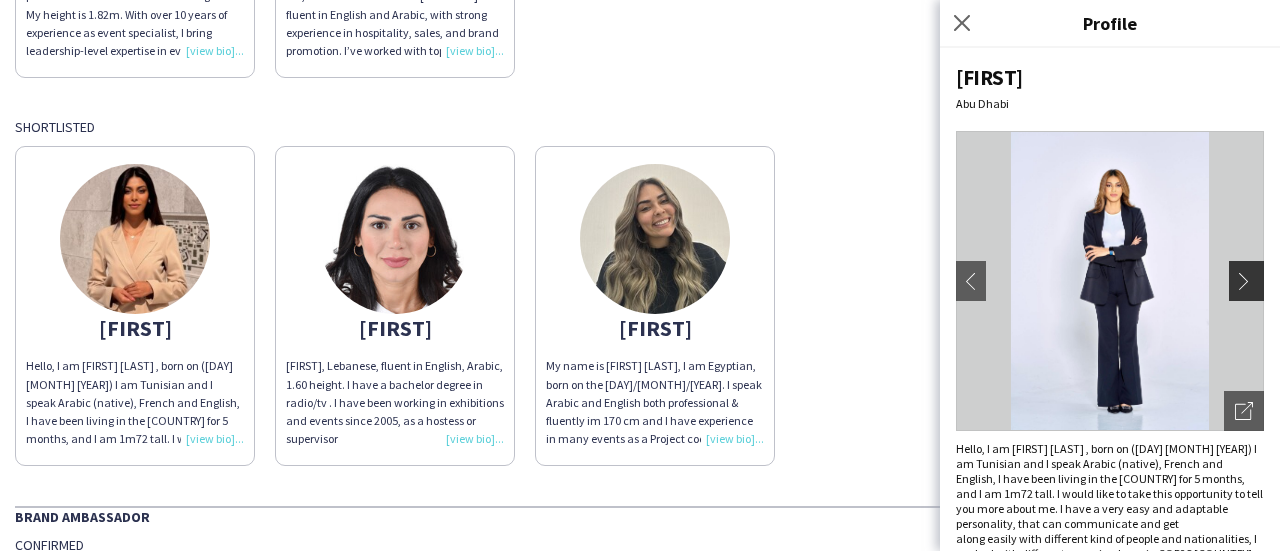 click on "chevron-right" 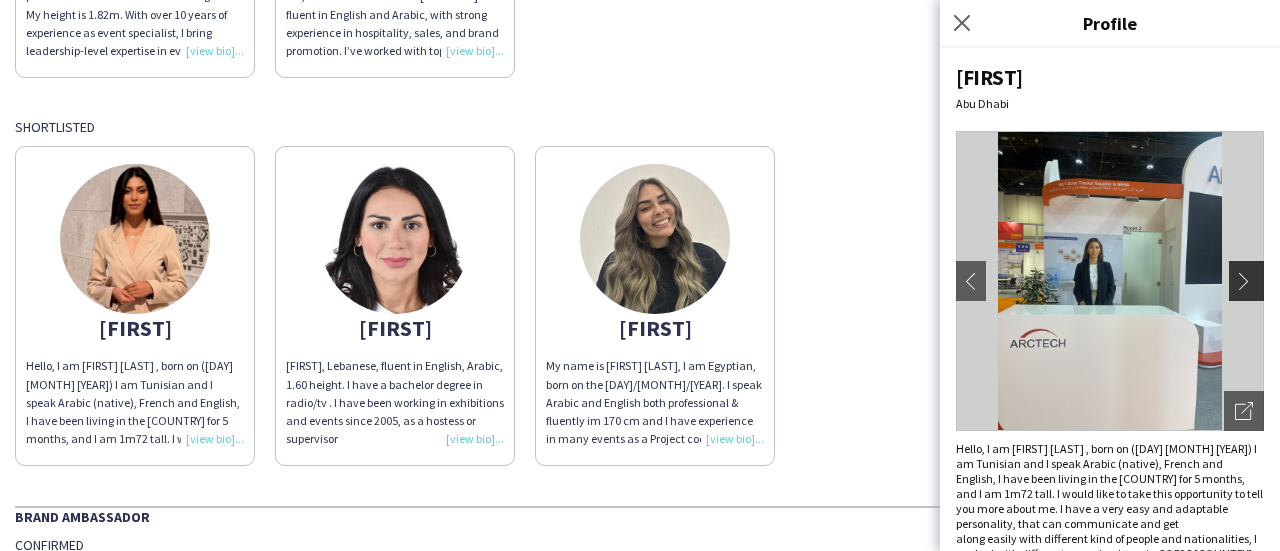 click on "chevron-right" 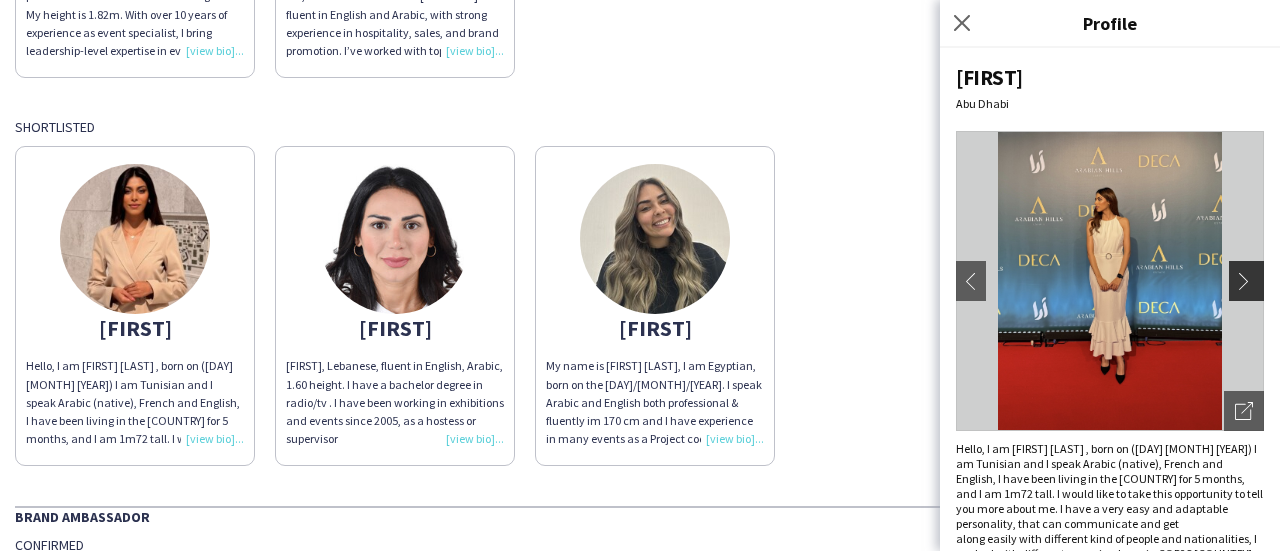 click on "chevron-right" 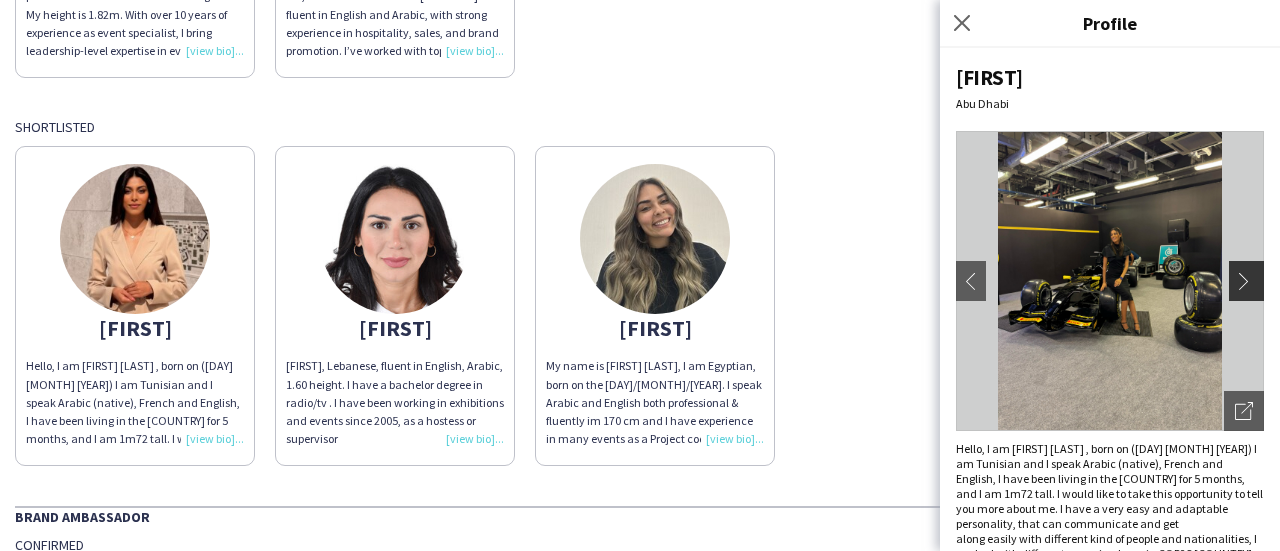 click on "chevron-right" 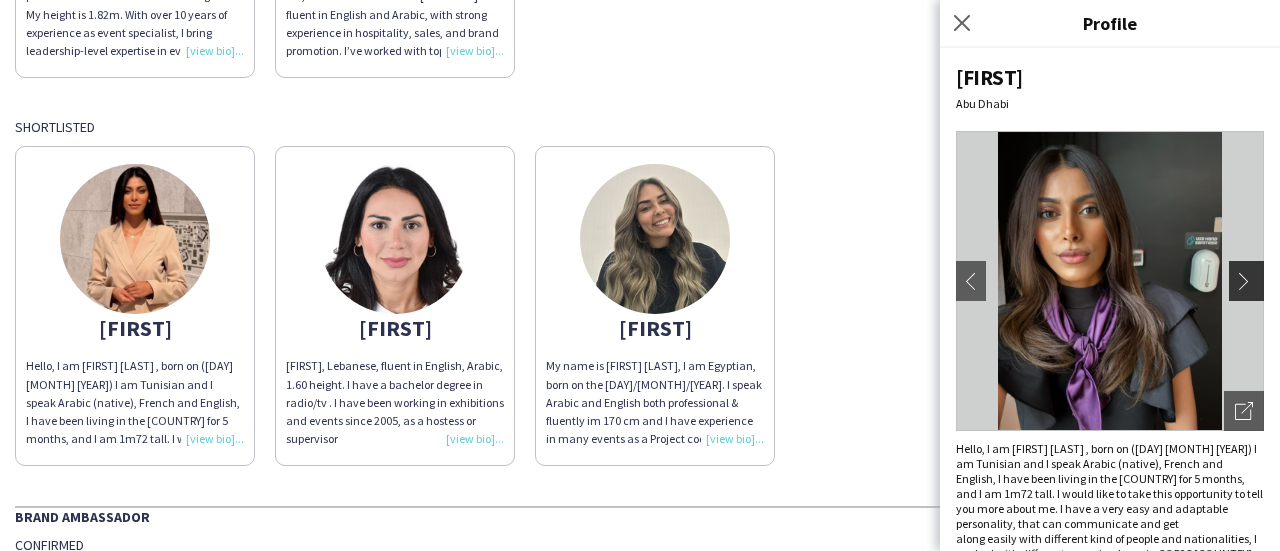 click on "chevron-right" 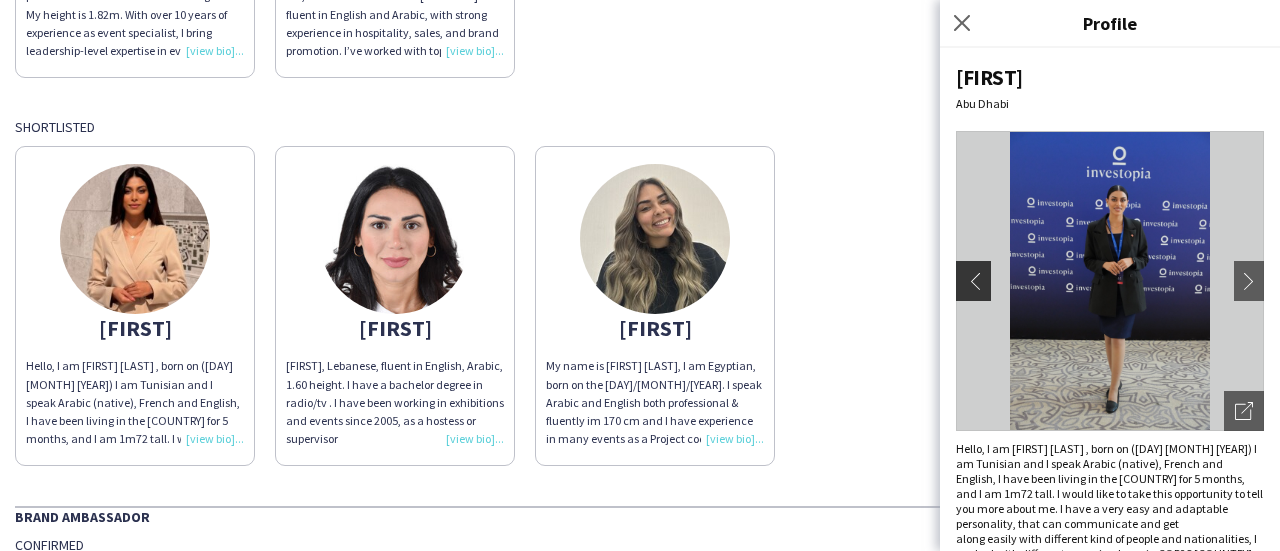 click on "chevron-left" 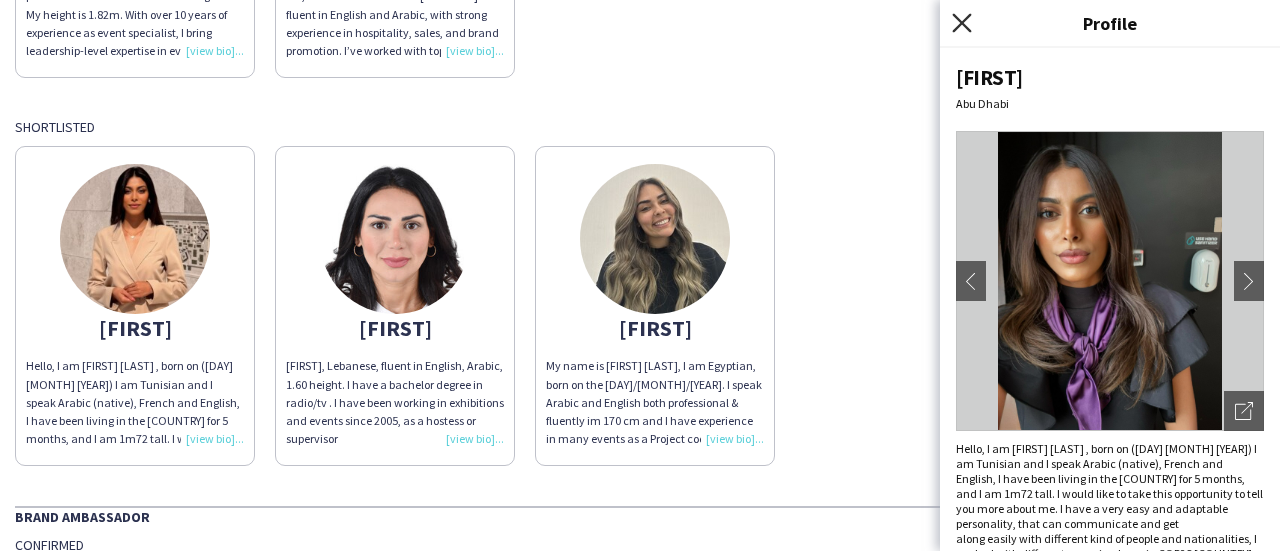 click on "Close pop-in" 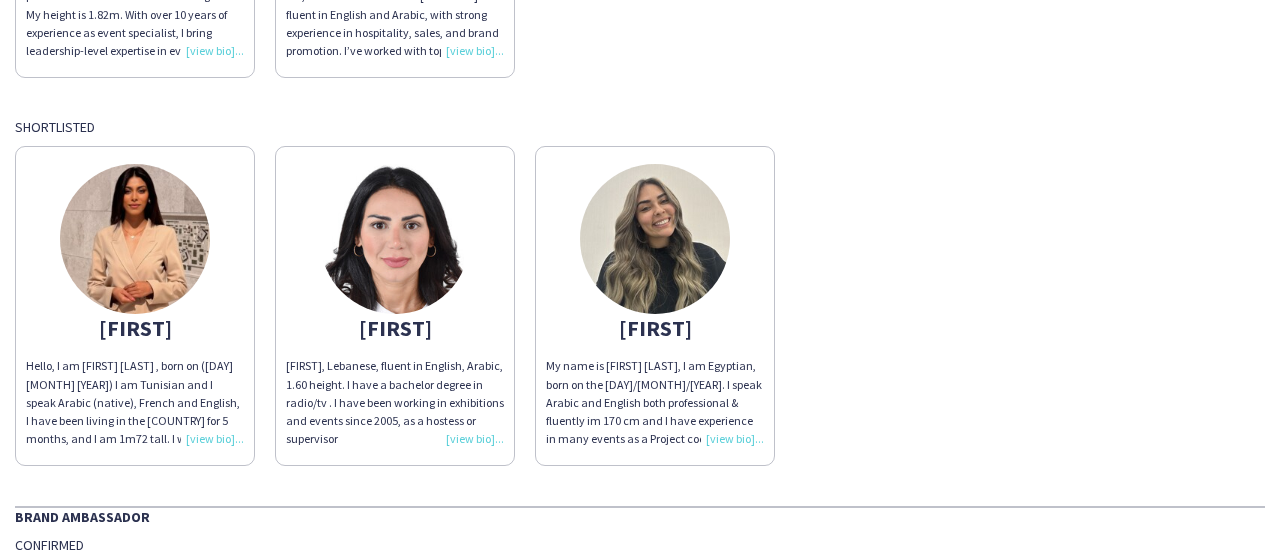 click on "[FIRST]
Hello, I am [FIRST] [LAST] , born on ([DAY] [MONTH] [YEAR]) I am Tunisian and I speak Arabic (native), French and English, I have been living in the [COUNTRY] for 5 months, and I am 1m72 tall. I would like to take this opportunity to tell you more about me. I have a very easy and adaptable personality, that can communicate and get along easily with different kind of people and nationalities, I worked with different agencies, I was in COP28 [COUNTRY] Pavilion, ADSC, I do my best to fulfill people’s needs.  [FIRST]
[FIRST], Lebanese, fluent in English, Arabic, 1.60 height.
I have a bachelor degree in radio/tv .
I have been working in exhibitions and events since 2005, as a hostess or supervisor  [FIRST]
My name is [FIRST] [LAST], I am  Egyptian, born on the [DAY]/[MONTH]/[YEAR]. I speak Arabic and English both professional & fluently im 170 cm and I have experience in many events as a Project coordinator, Zone manager, Supervisor & as a hostess in many events in [COUNTRY] such as GITEX, GFS, Gulfood, ADEPIC, ecs.." 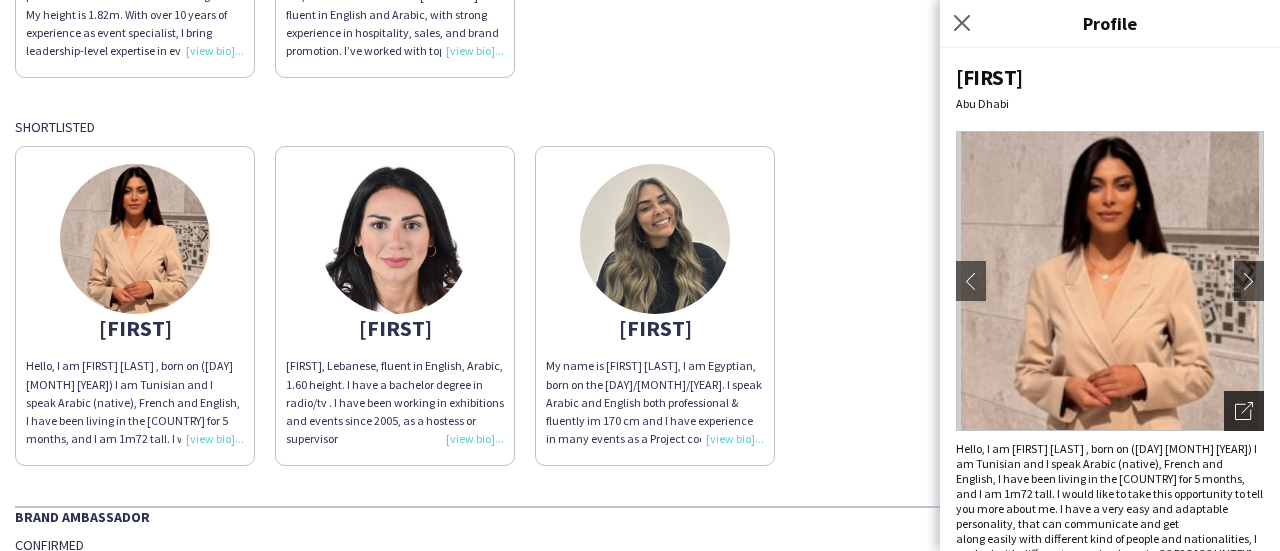 click on "Open photos pop-in" 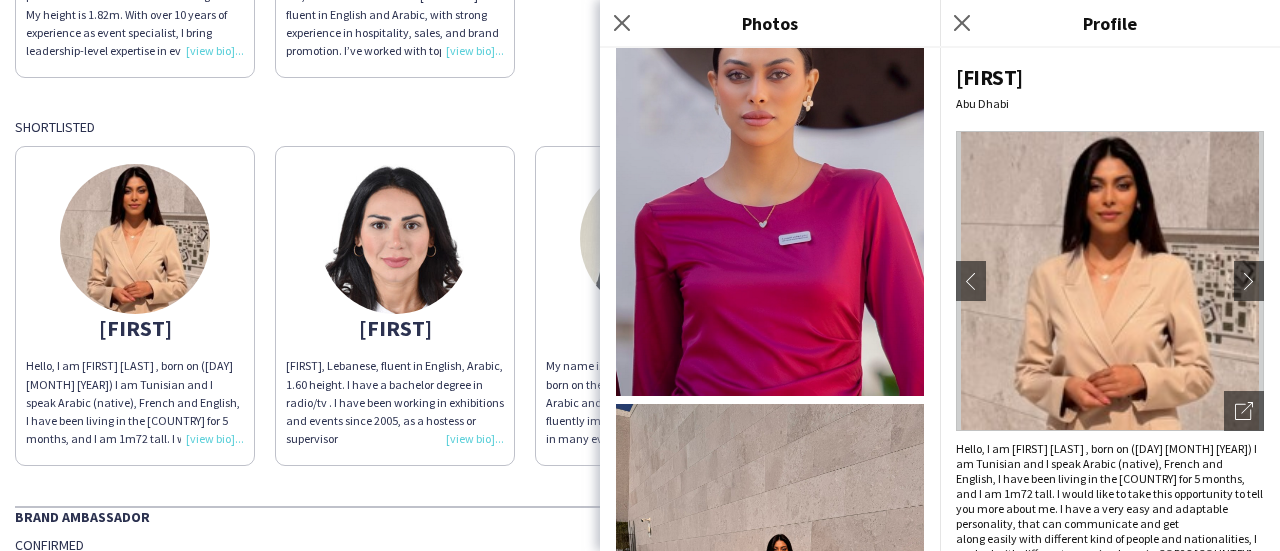 scroll, scrollTop: 4166, scrollLeft: 0, axis: vertical 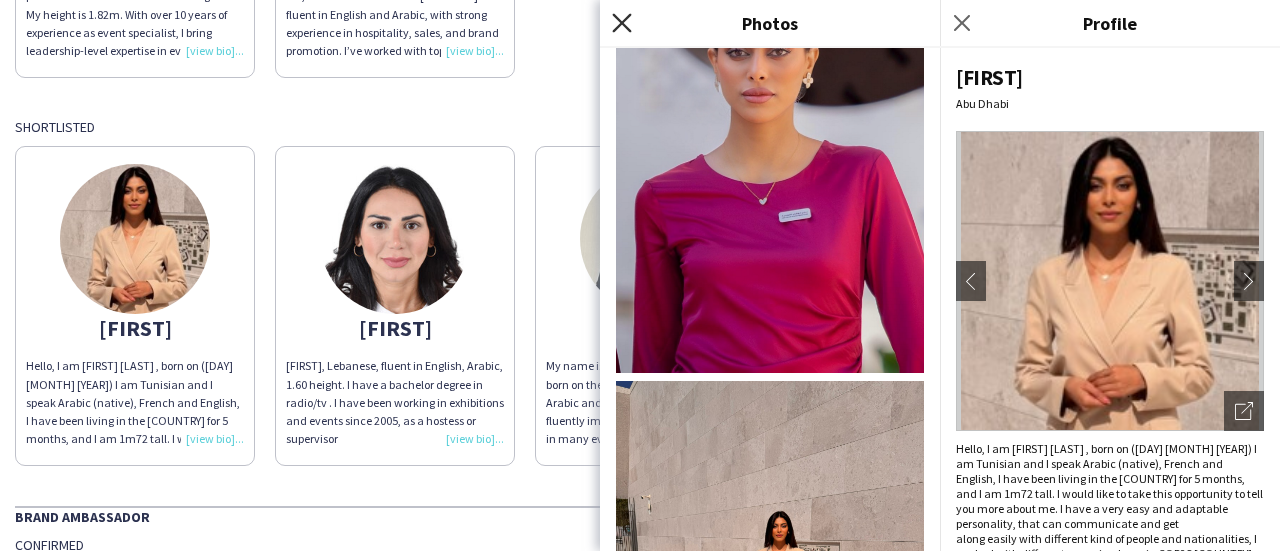 click 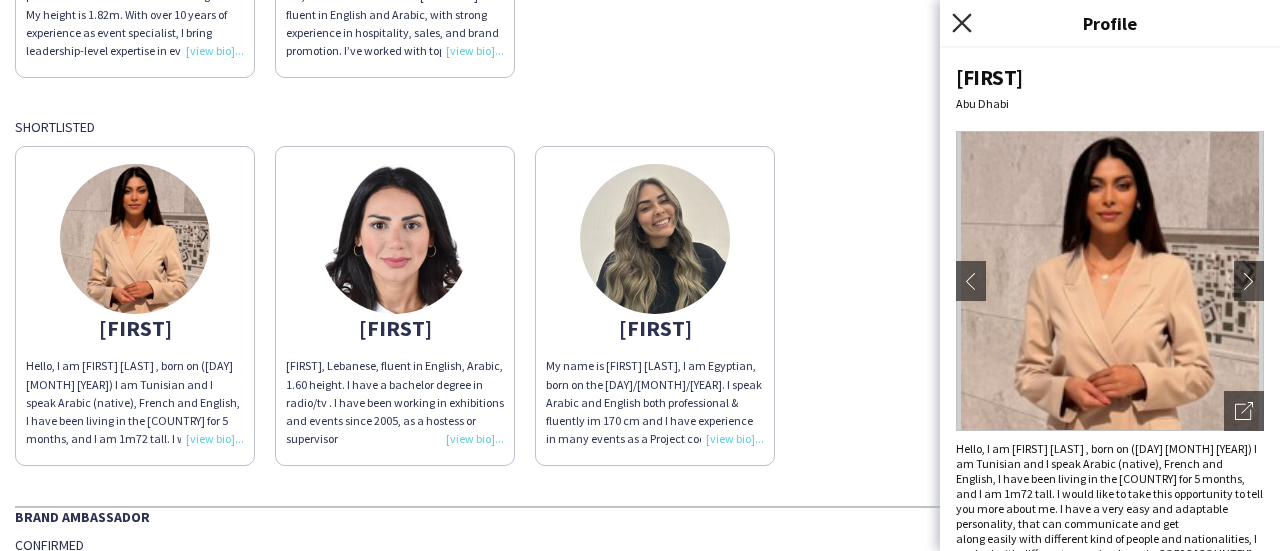 click on "Close pop-in" 